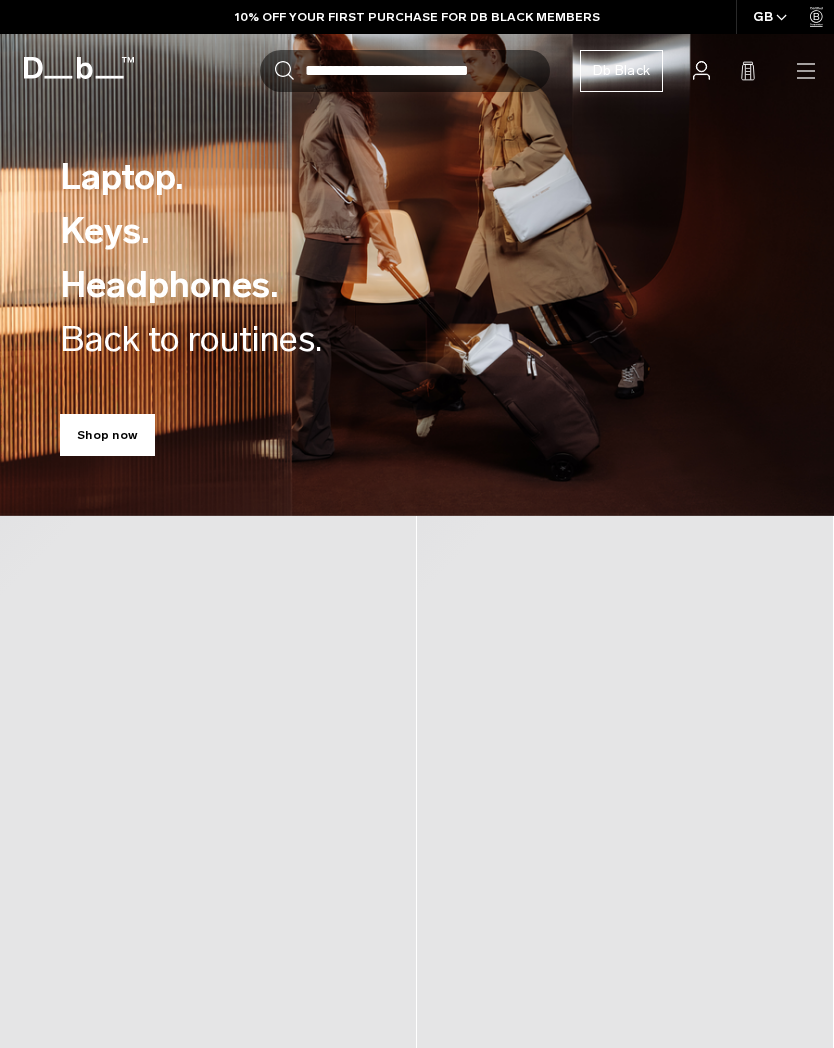 scroll, scrollTop: 0, scrollLeft: 0, axis: both 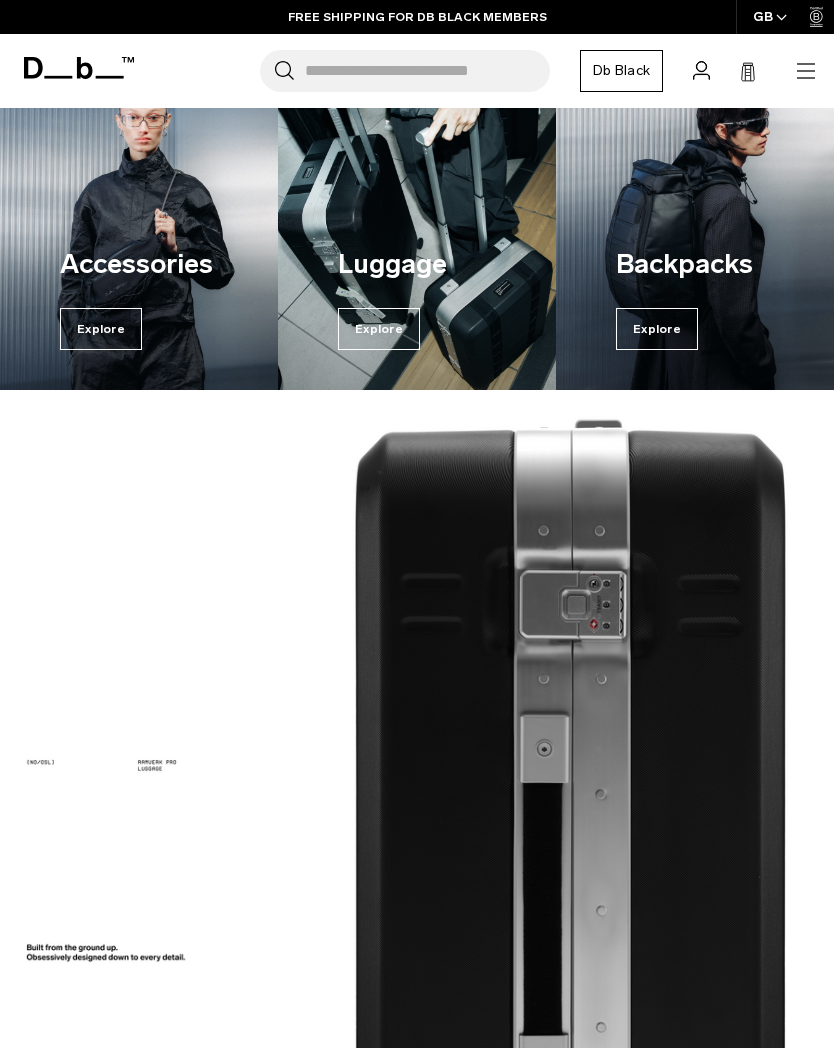 click on "Luggage" at bounding box center (417, 264) 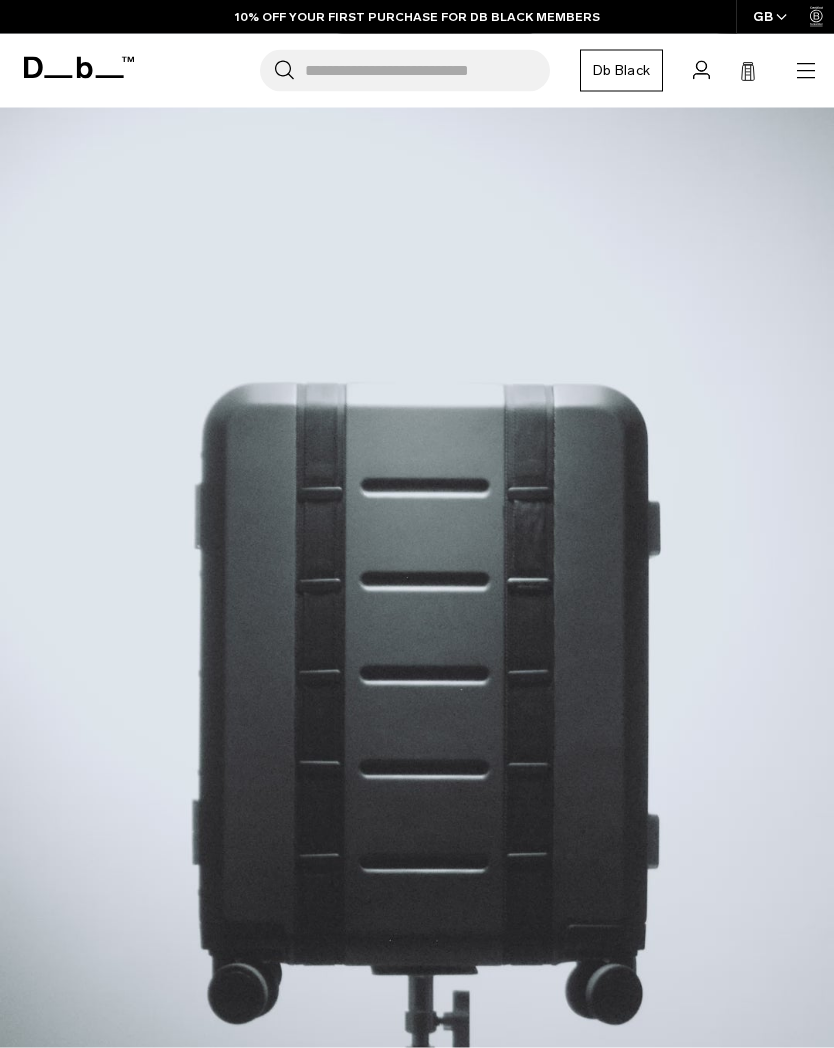 scroll, scrollTop: 0, scrollLeft: 0, axis: both 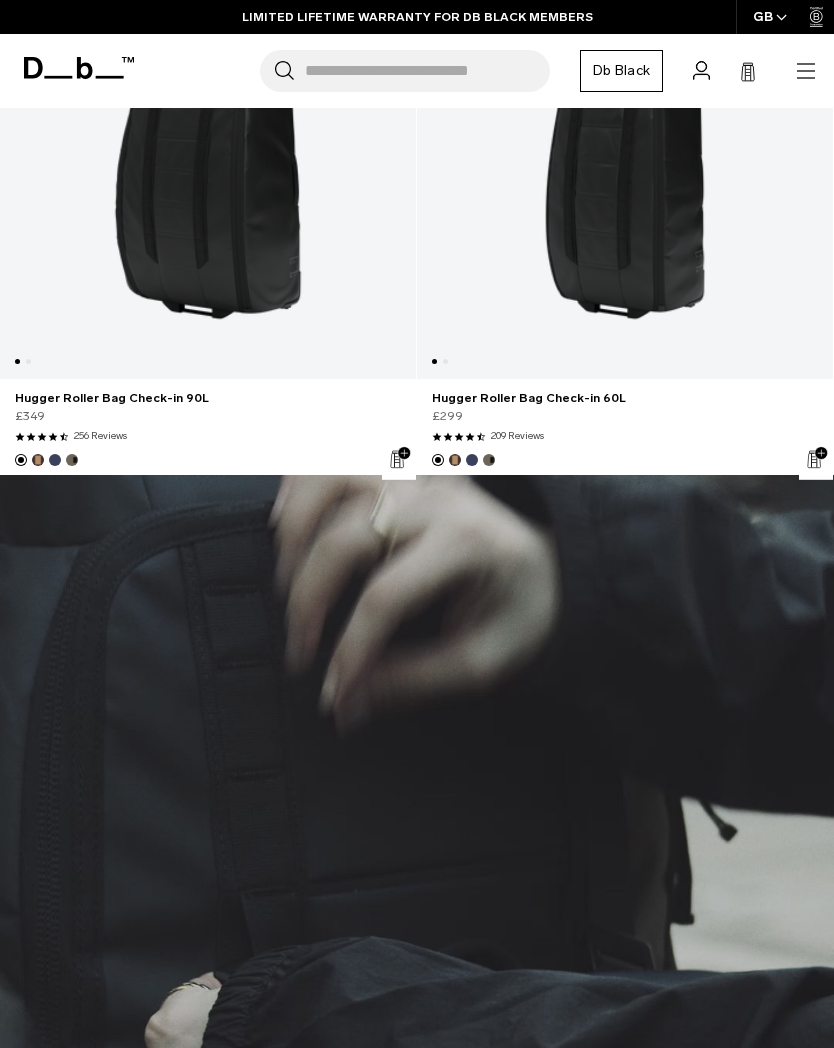 click at bounding box center (625, 117) 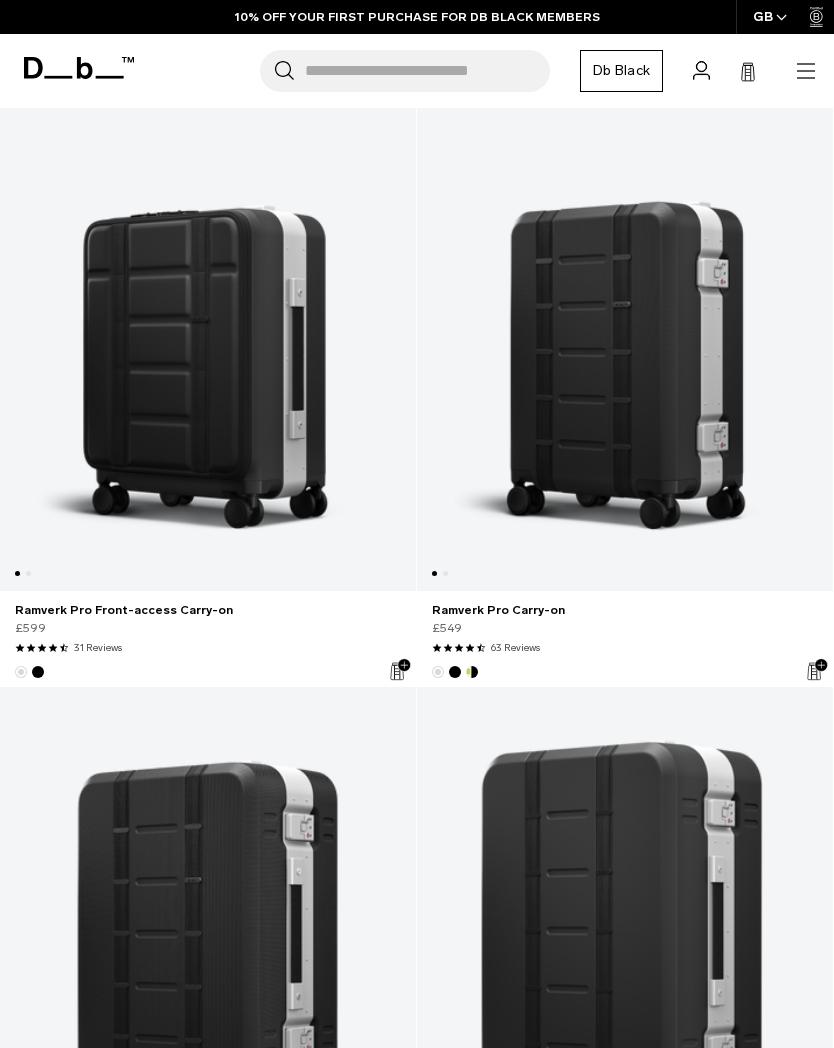 scroll, scrollTop: 372, scrollLeft: 0, axis: vertical 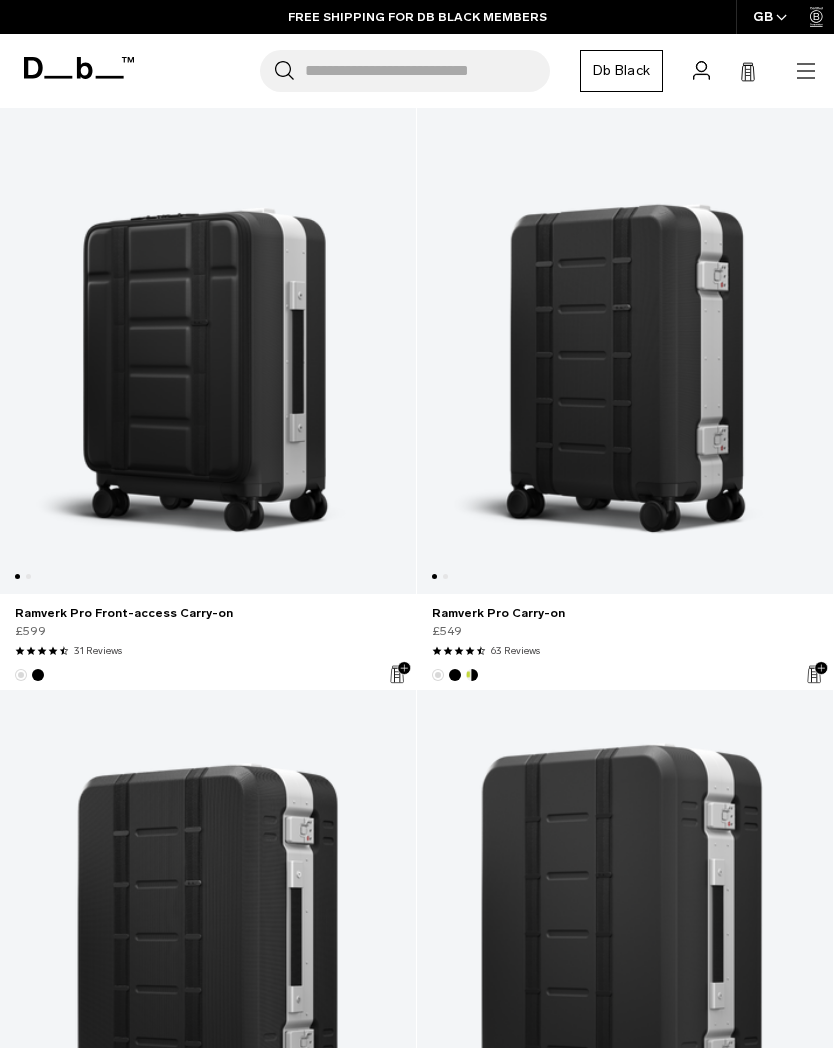click at bounding box center [208, 331] 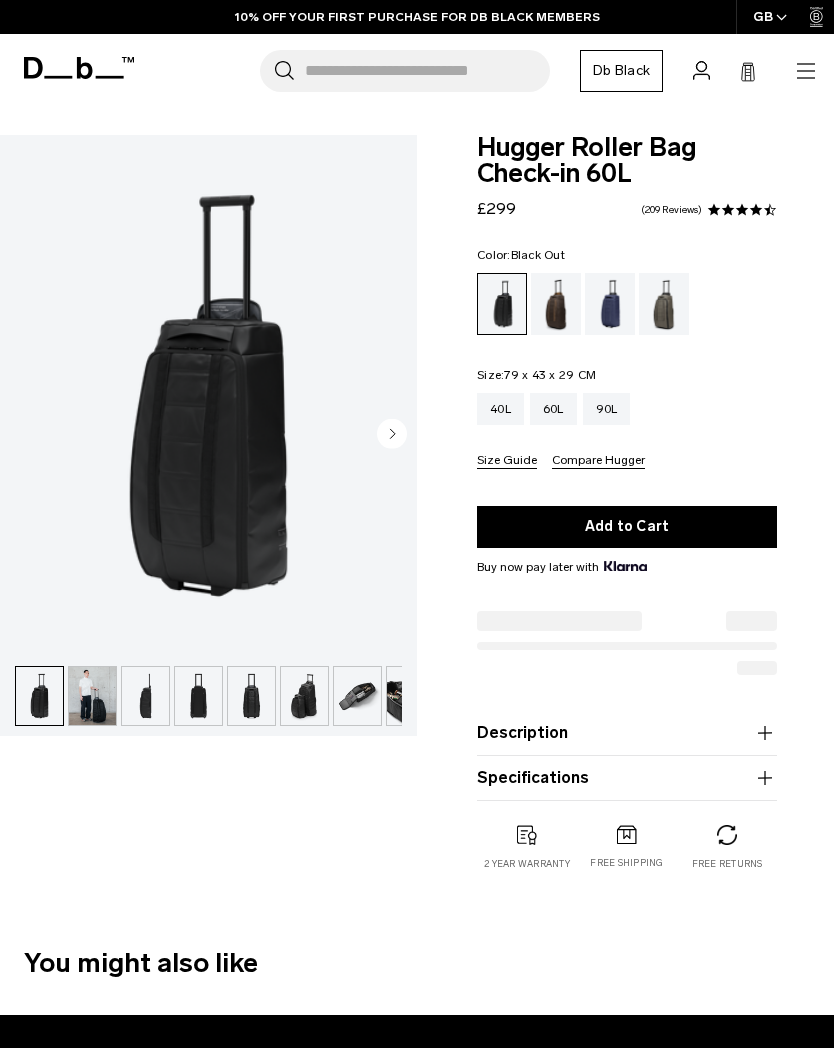 scroll, scrollTop: 0, scrollLeft: 0, axis: both 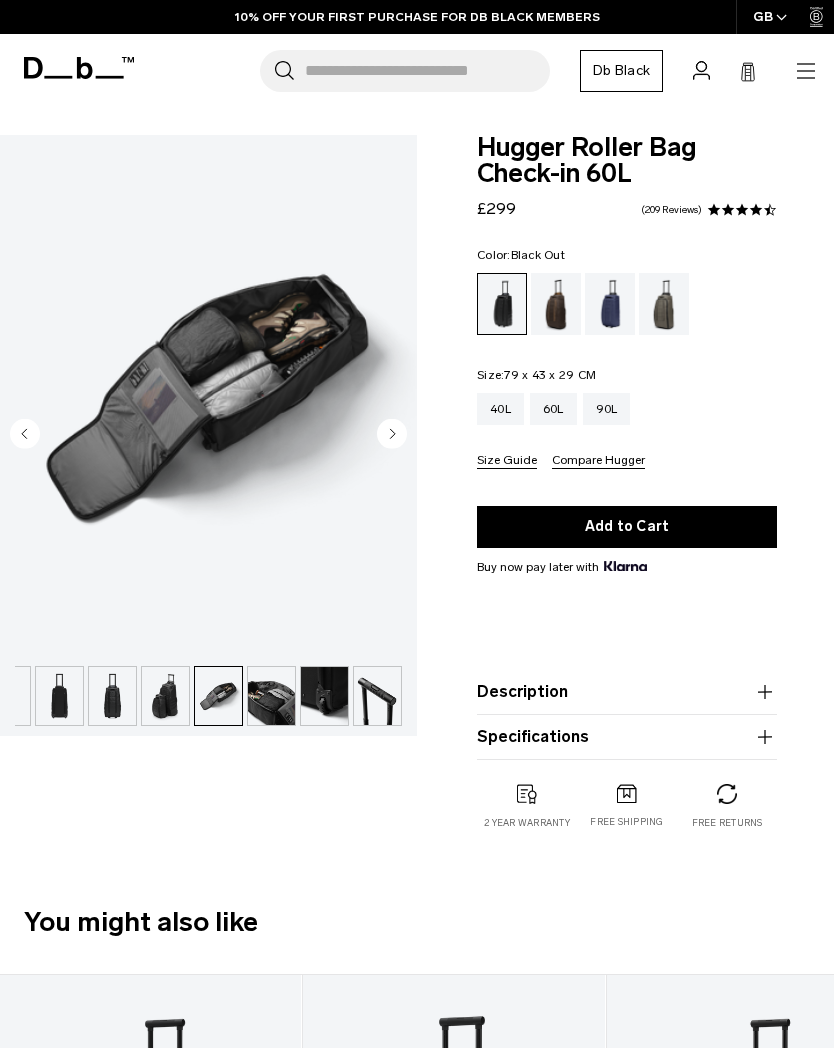 click at bounding box center [377, 696] 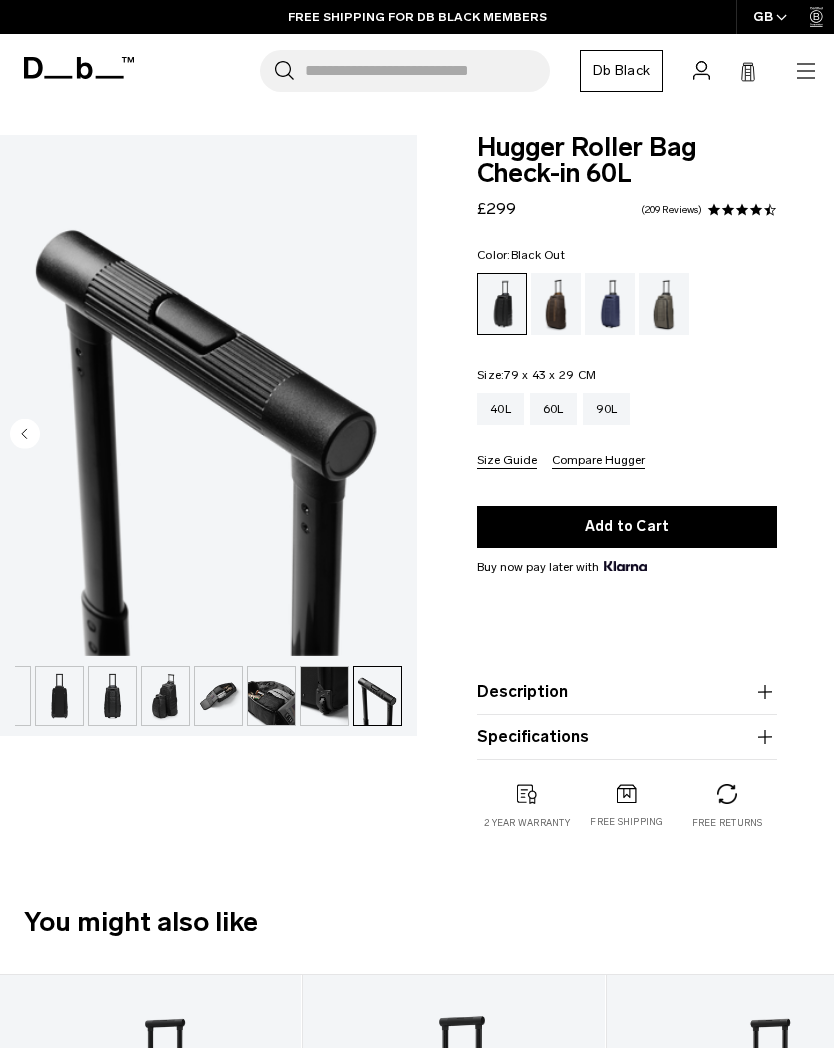 click at bounding box center [271, 696] 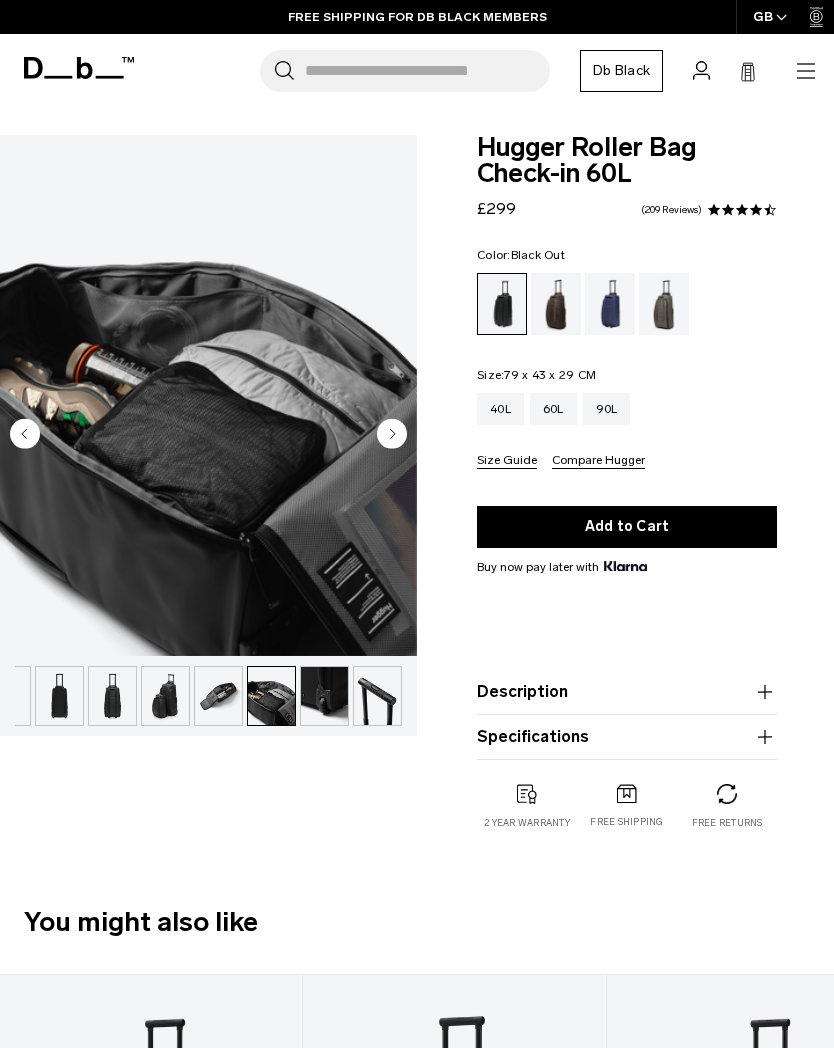 click at bounding box center (271, 696) 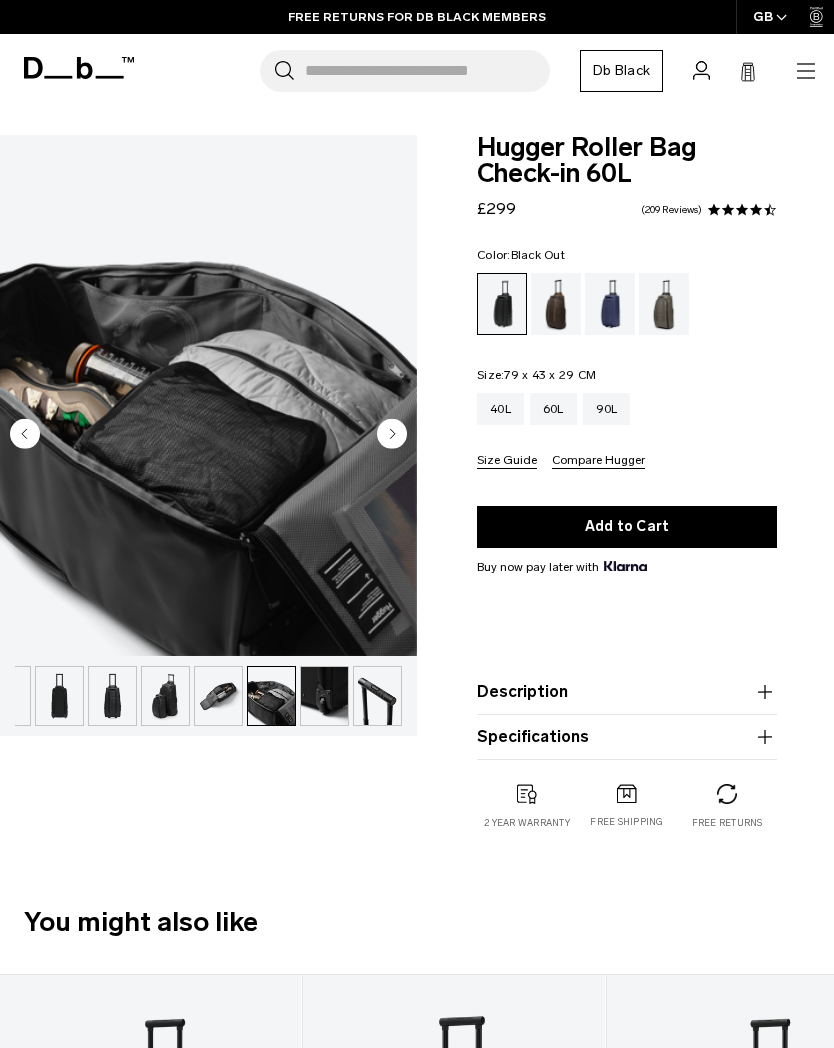 click at bounding box center (271, 696) 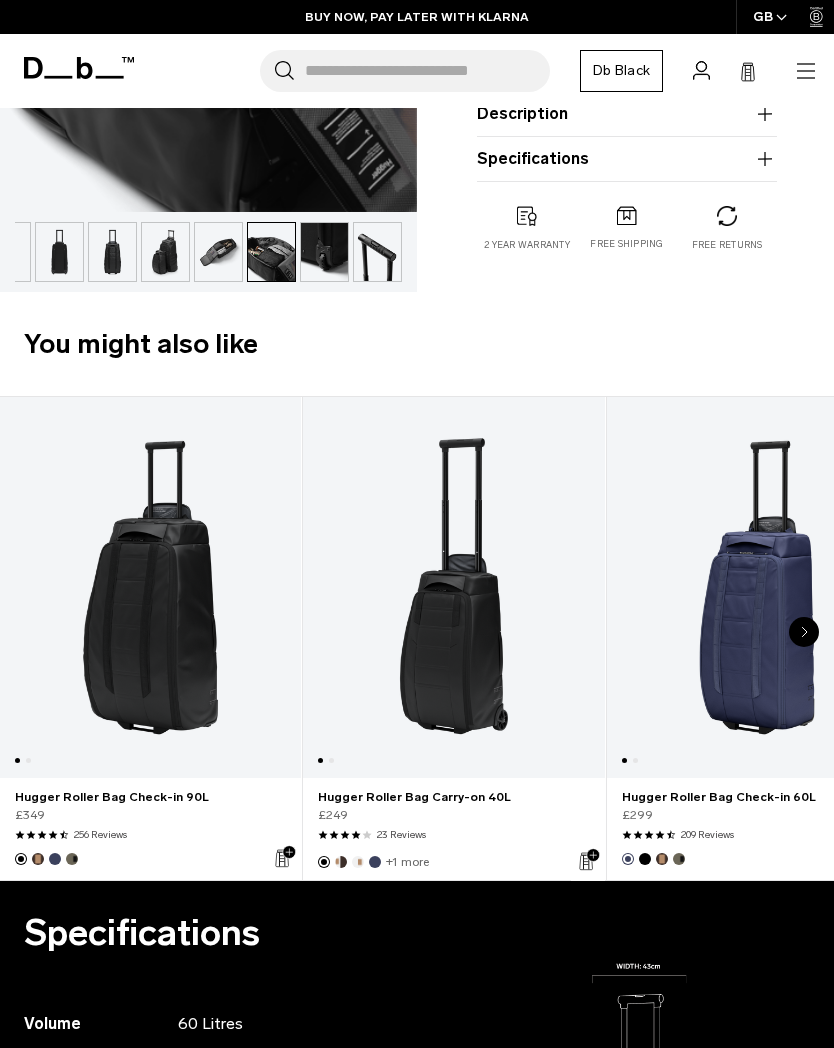 scroll, scrollTop: 0, scrollLeft: 0, axis: both 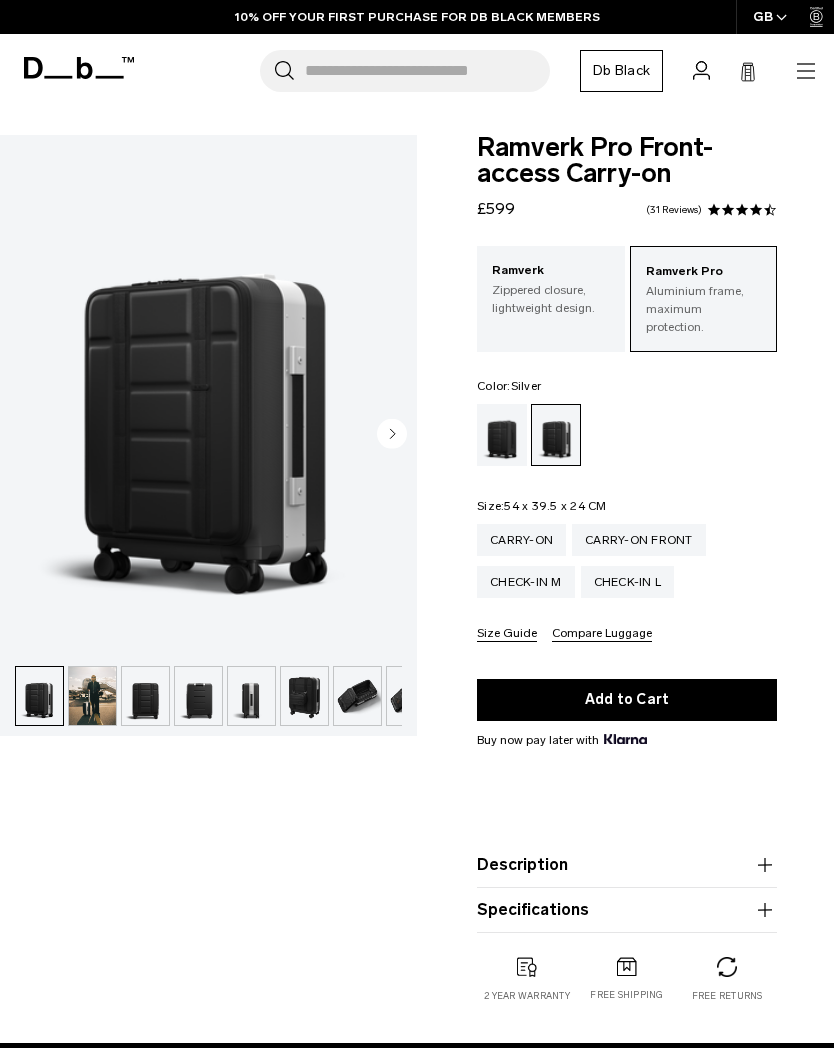 click 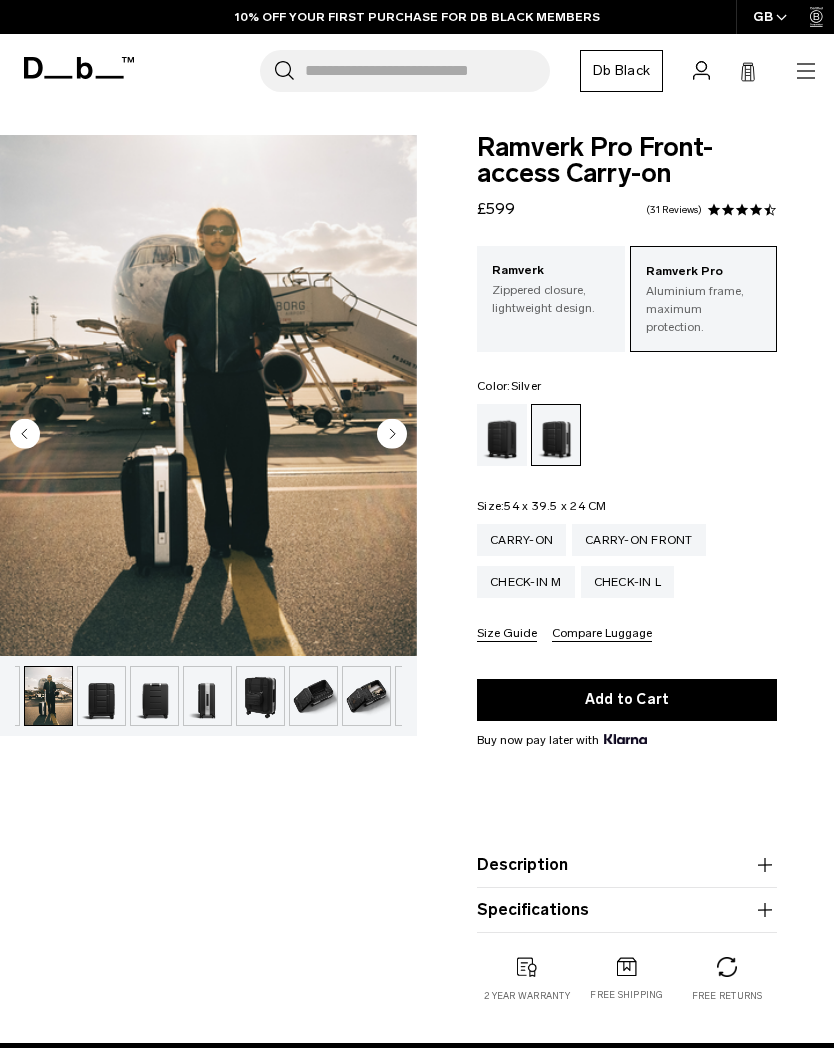 scroll, scrollTop: 0, scrollLeft: 53, axis: horizontal 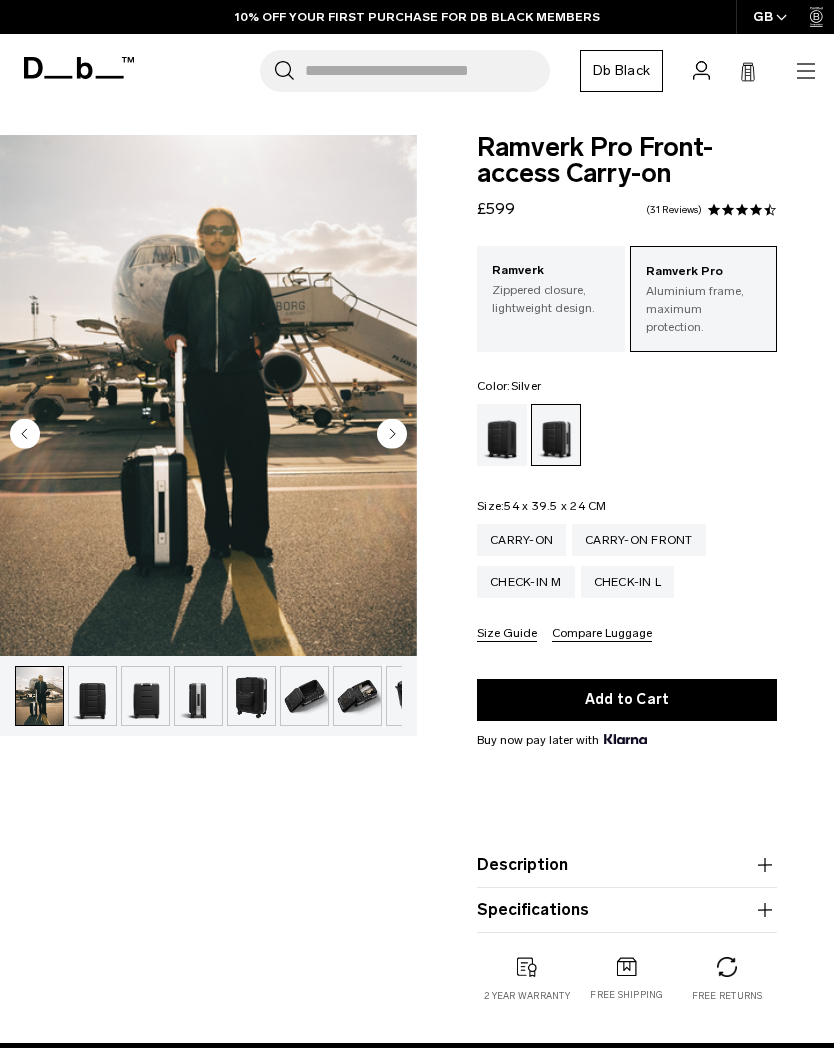click at bounding box center [208, 395] 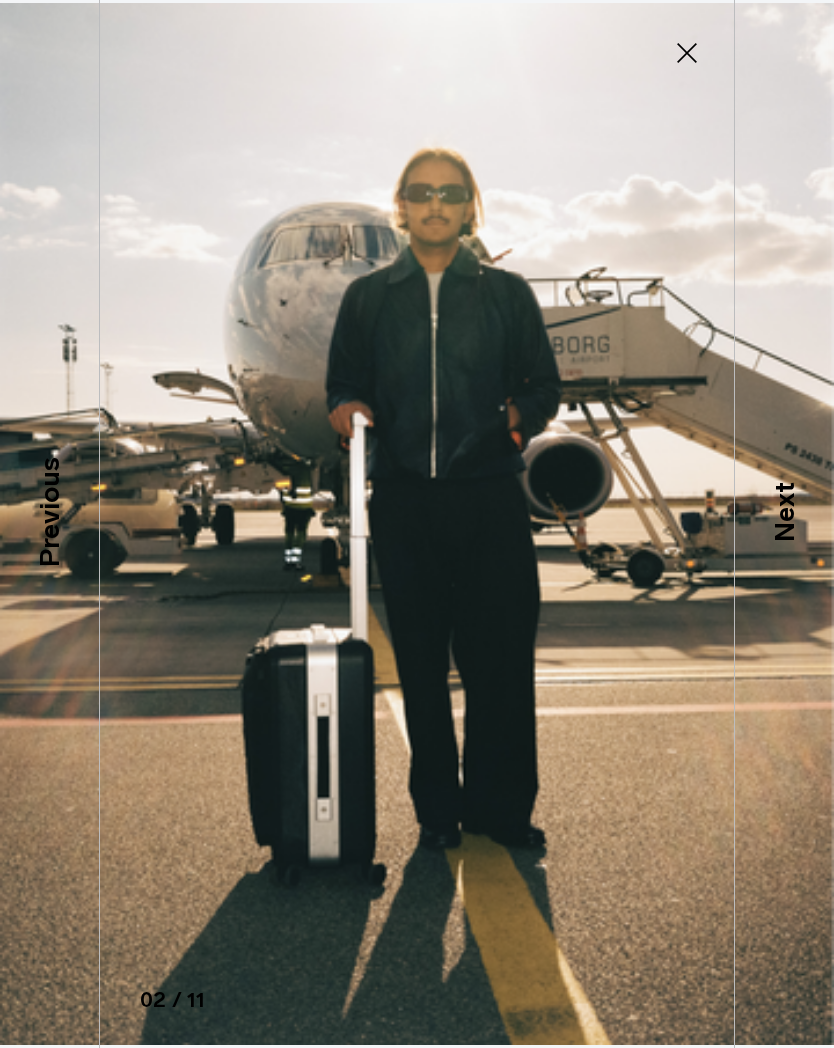 click on "Next" at bounding box center [784, 524] 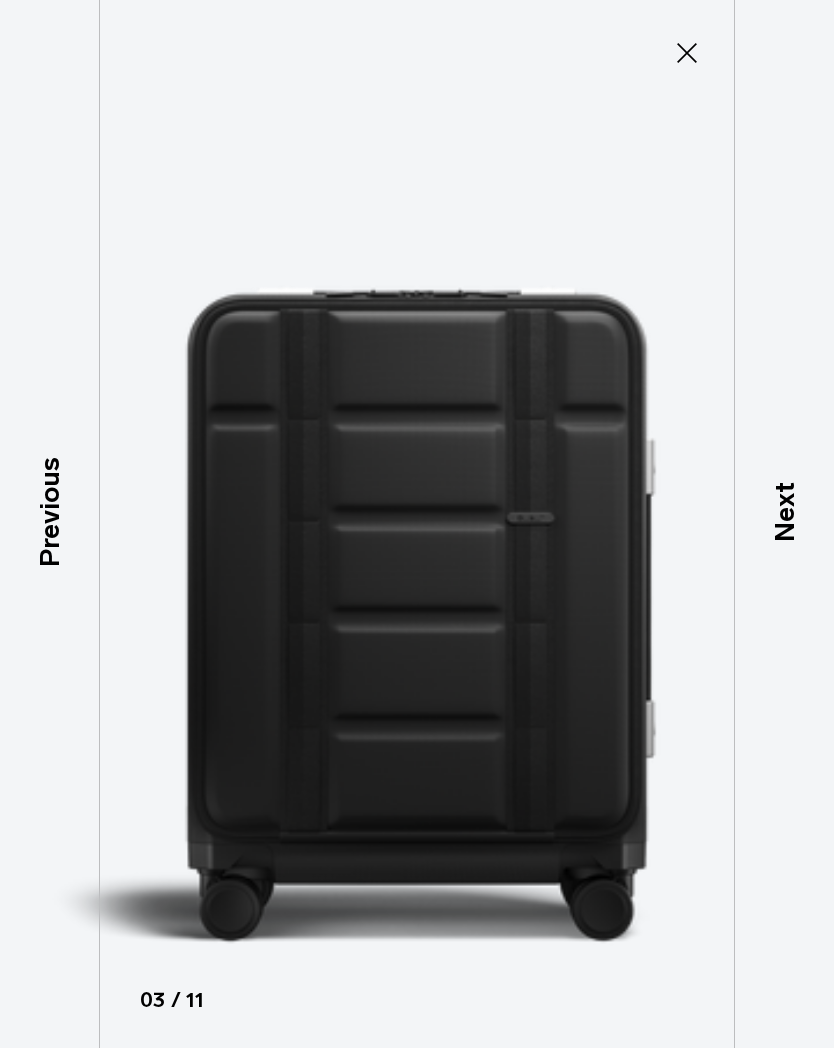 click on "Next" at bounding box center [784, 524] 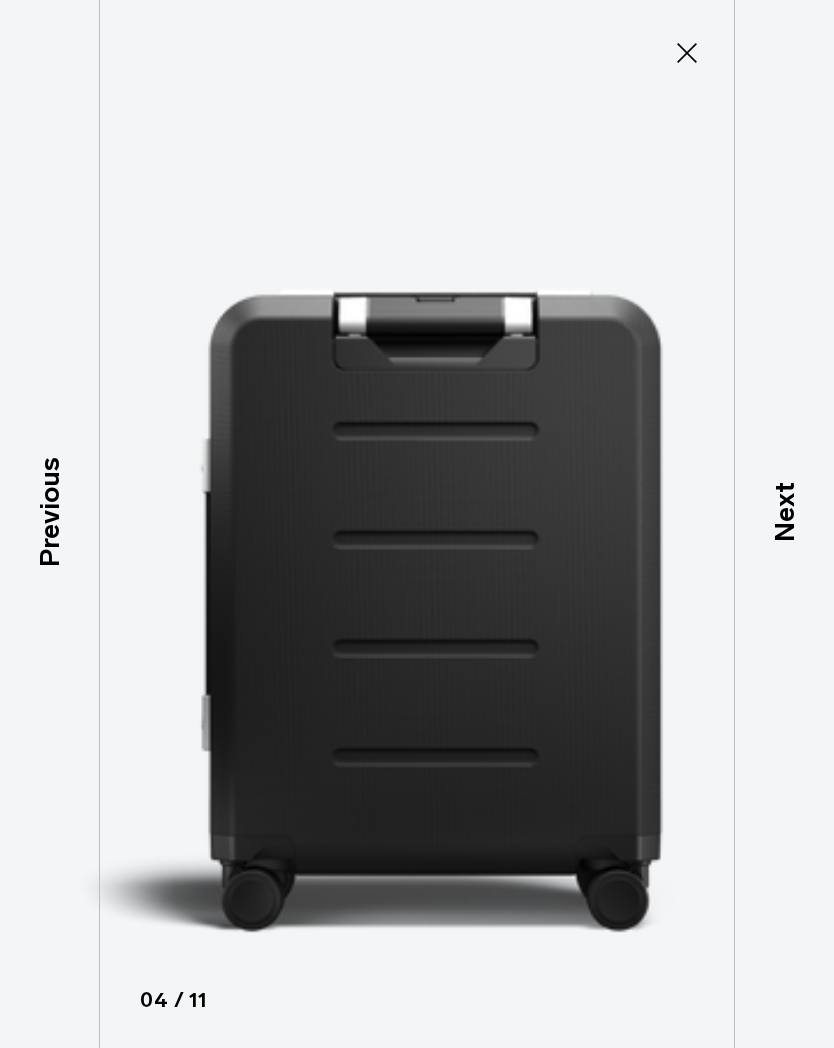 click on "Next" at bounding box center (784, 524) 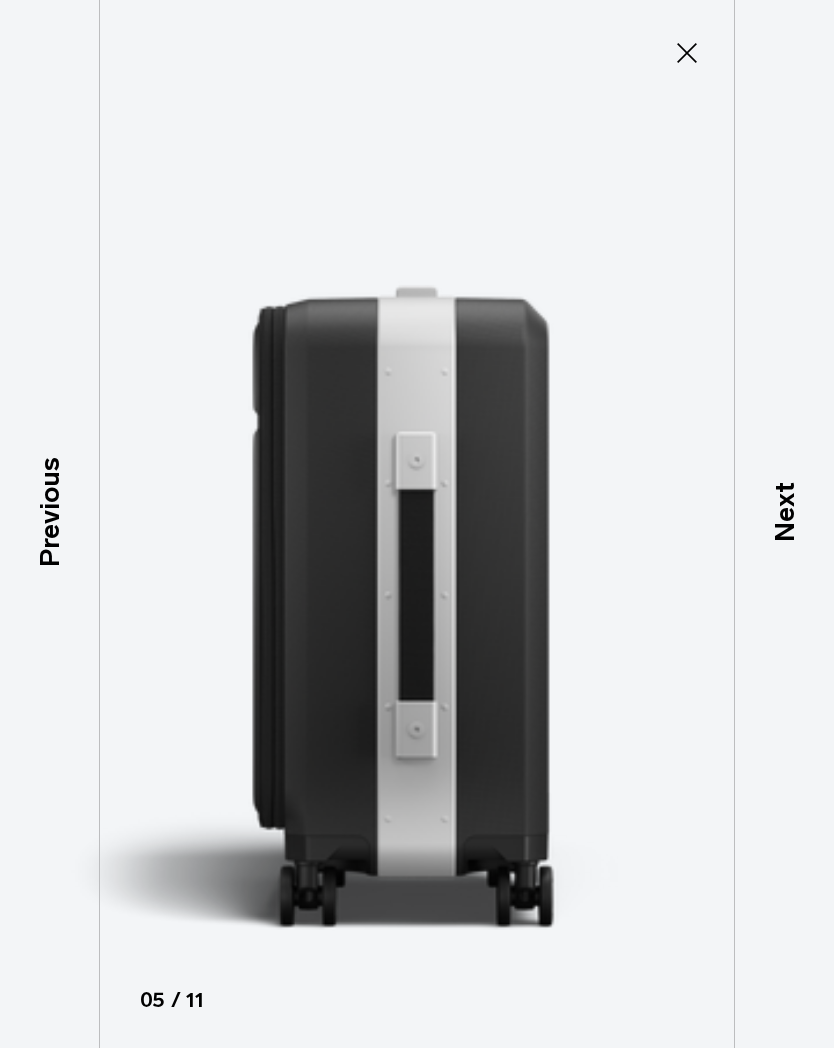 click on "Next" at bounding box center [784, 524] 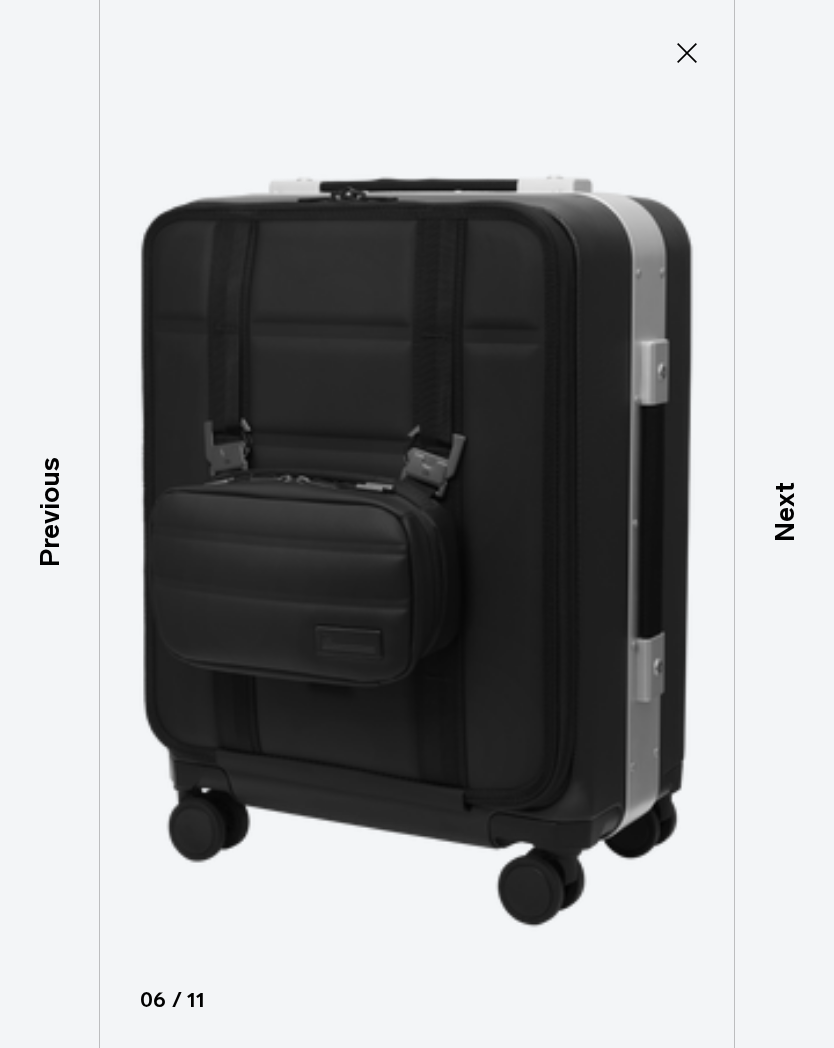 click on "Next" at bounding box center (784, 524) 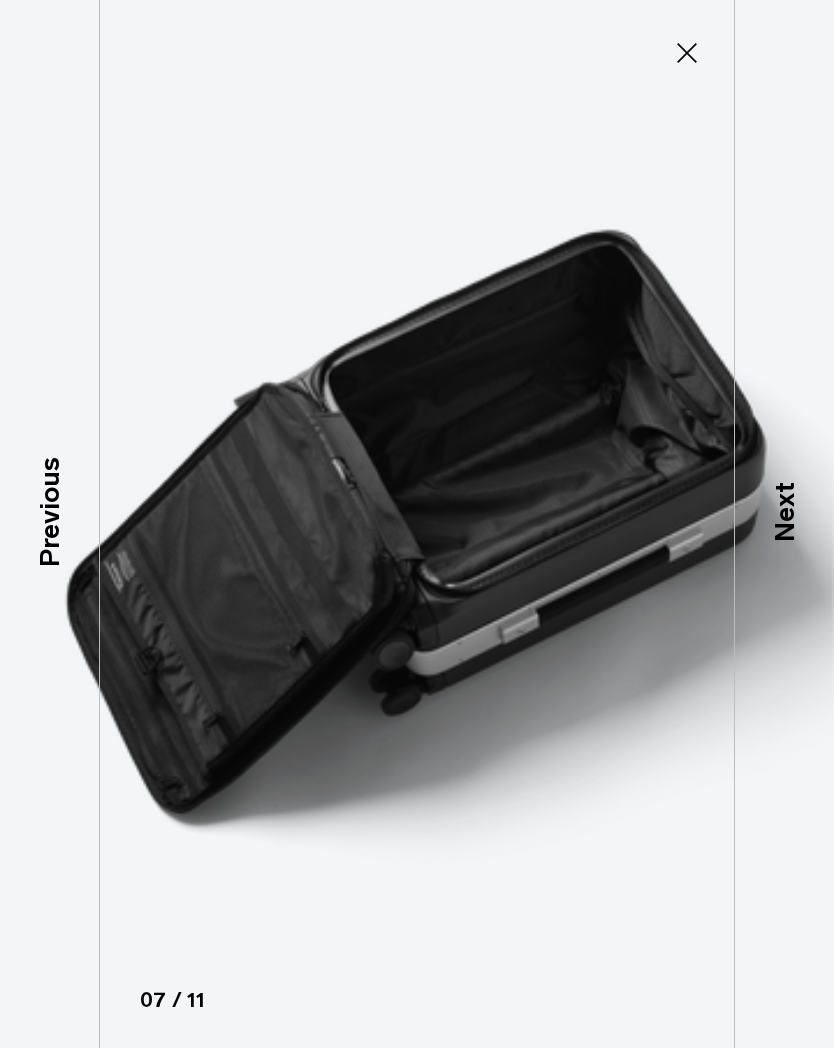 click on "Next" at bounding box center (784, 524) 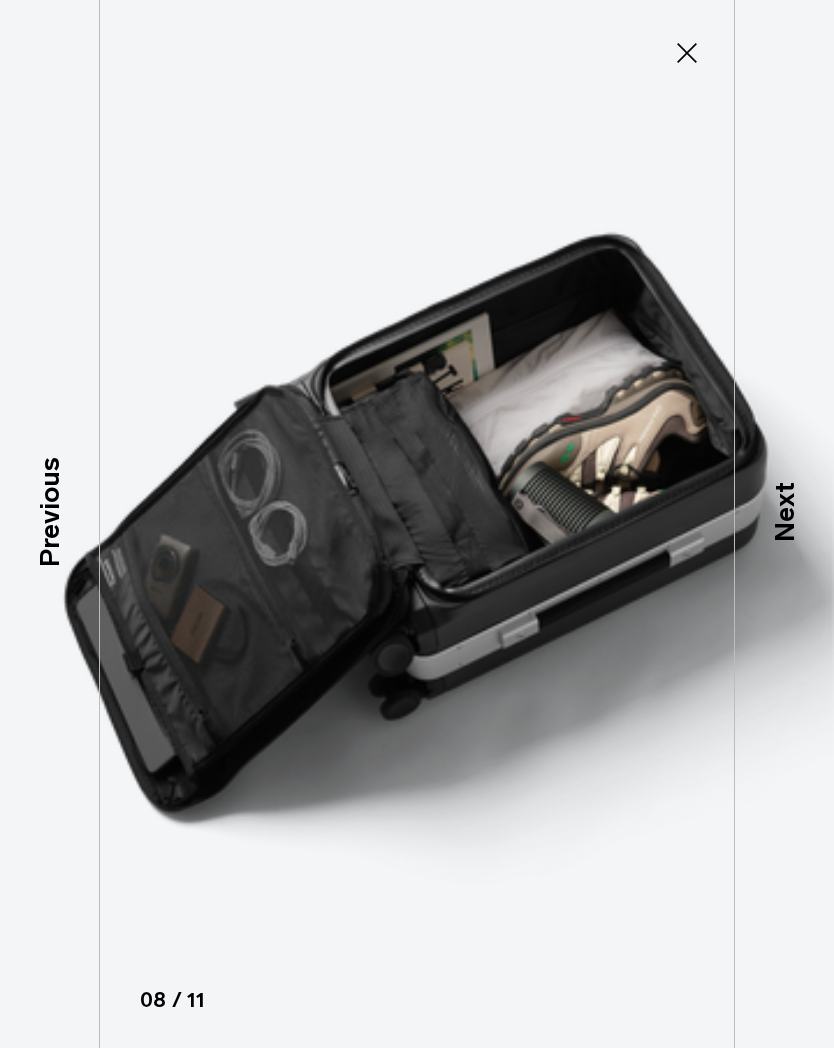 click on "Next" at bounding box center (784, 524) 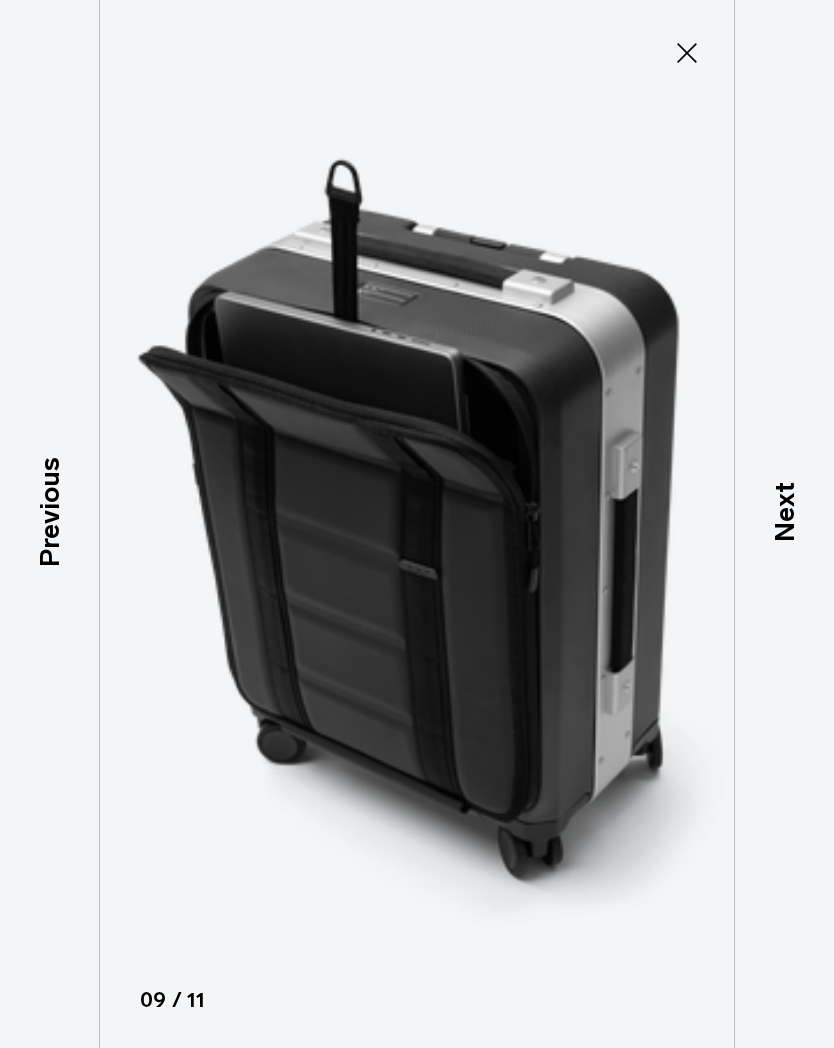 click on "Next" at bounding box center [784, 524] 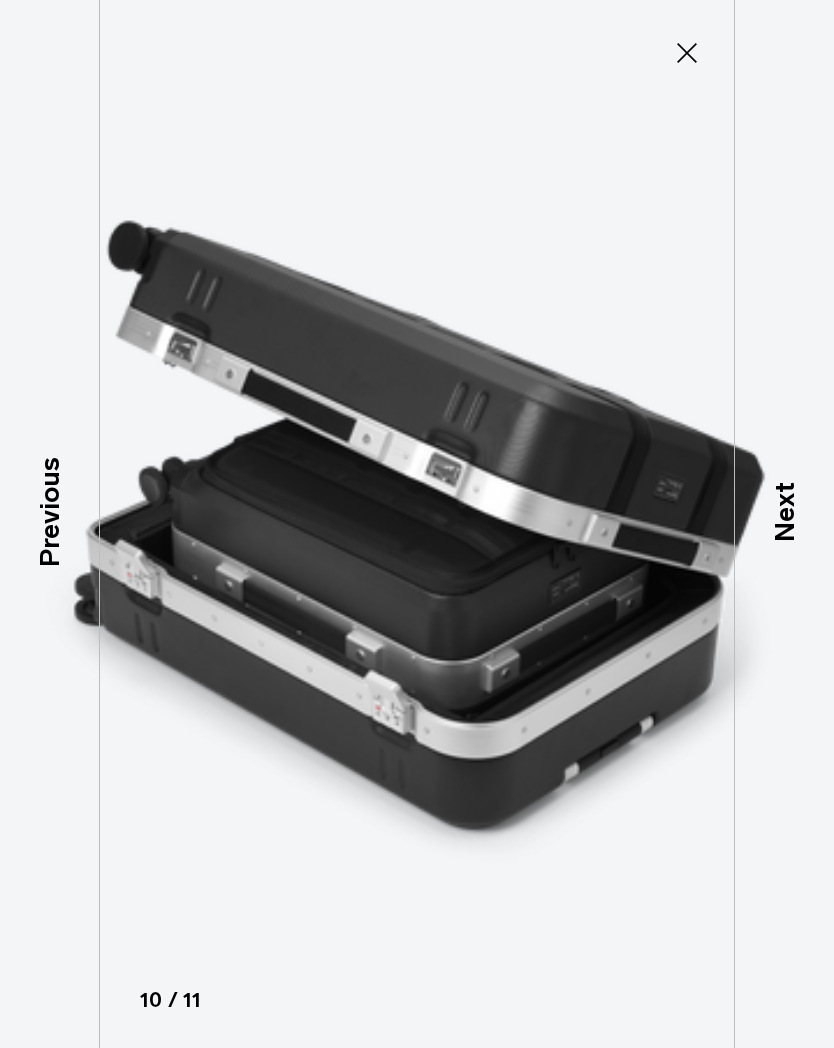click on "Next" at bounding box center [784, 524] 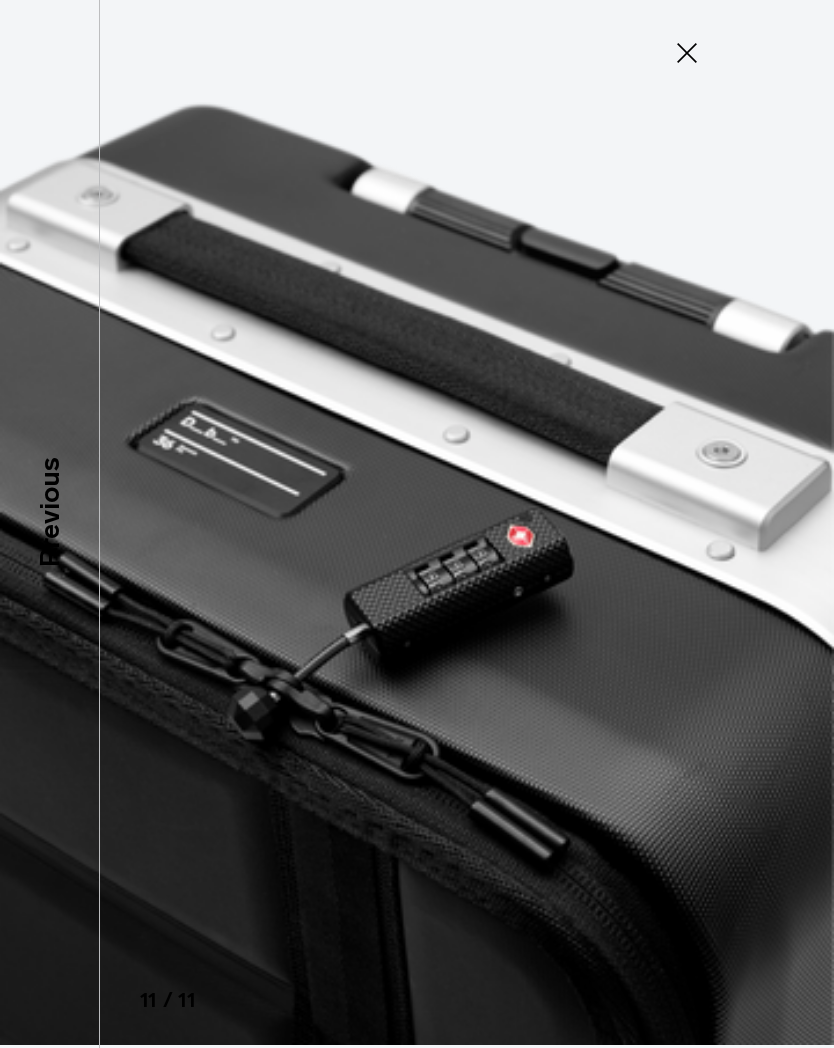 click at bounding box center (417, 524) 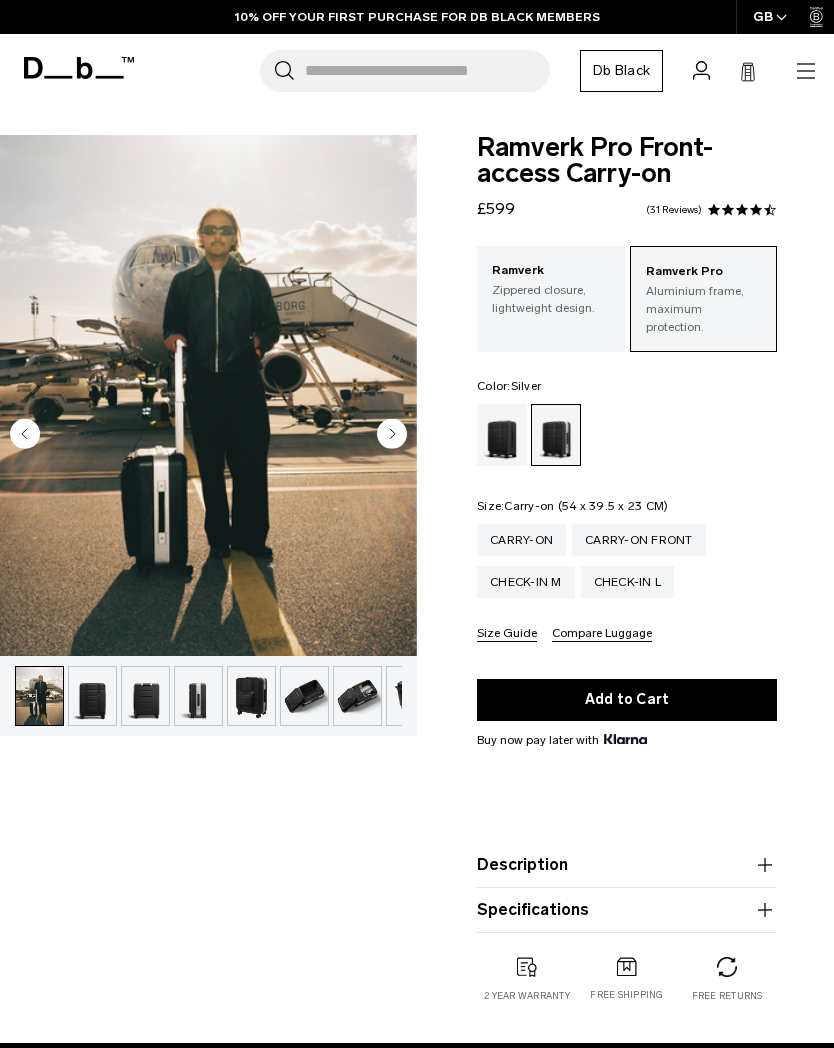 click on "Carry-on" at bounding box center (521, 540) 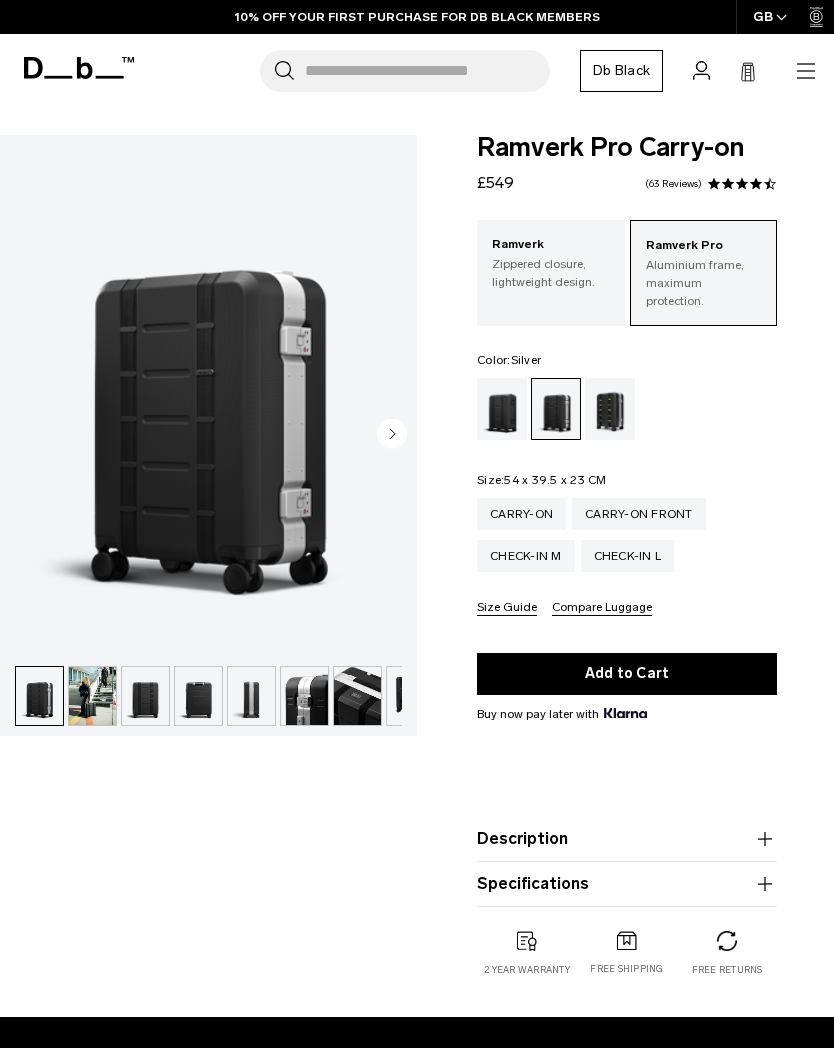 scroll, scrollTop: 0, scrollLeft: 0, axis: both 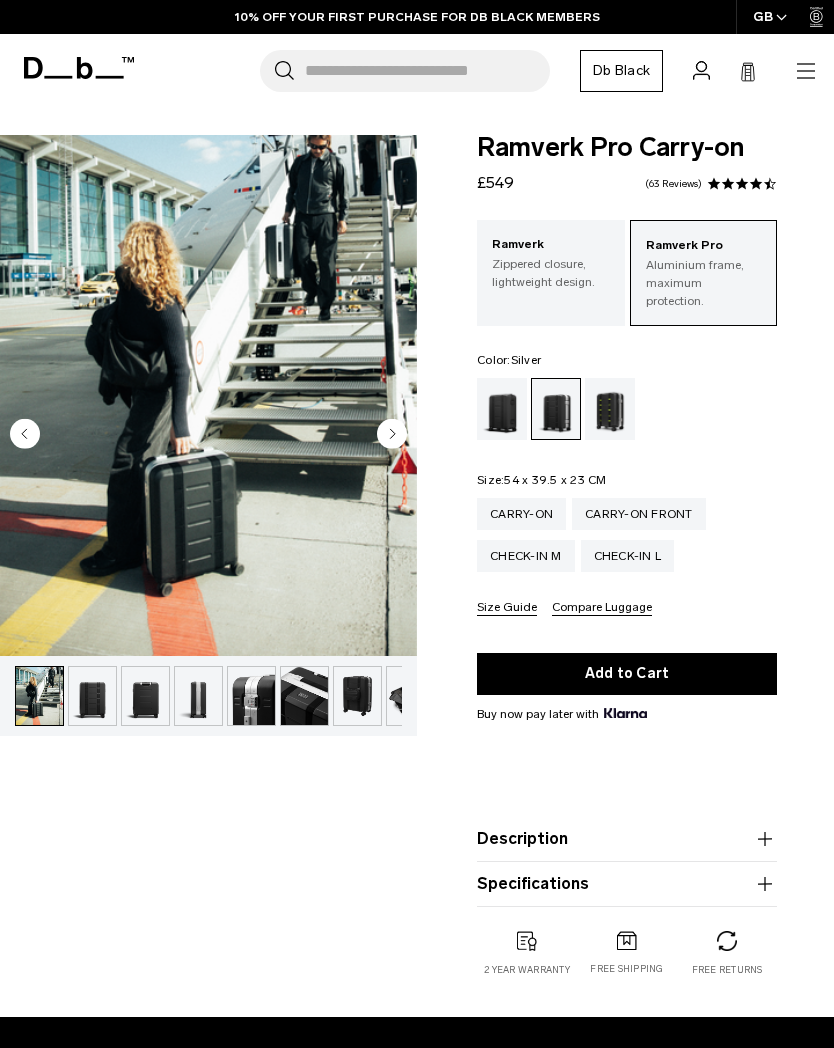 click 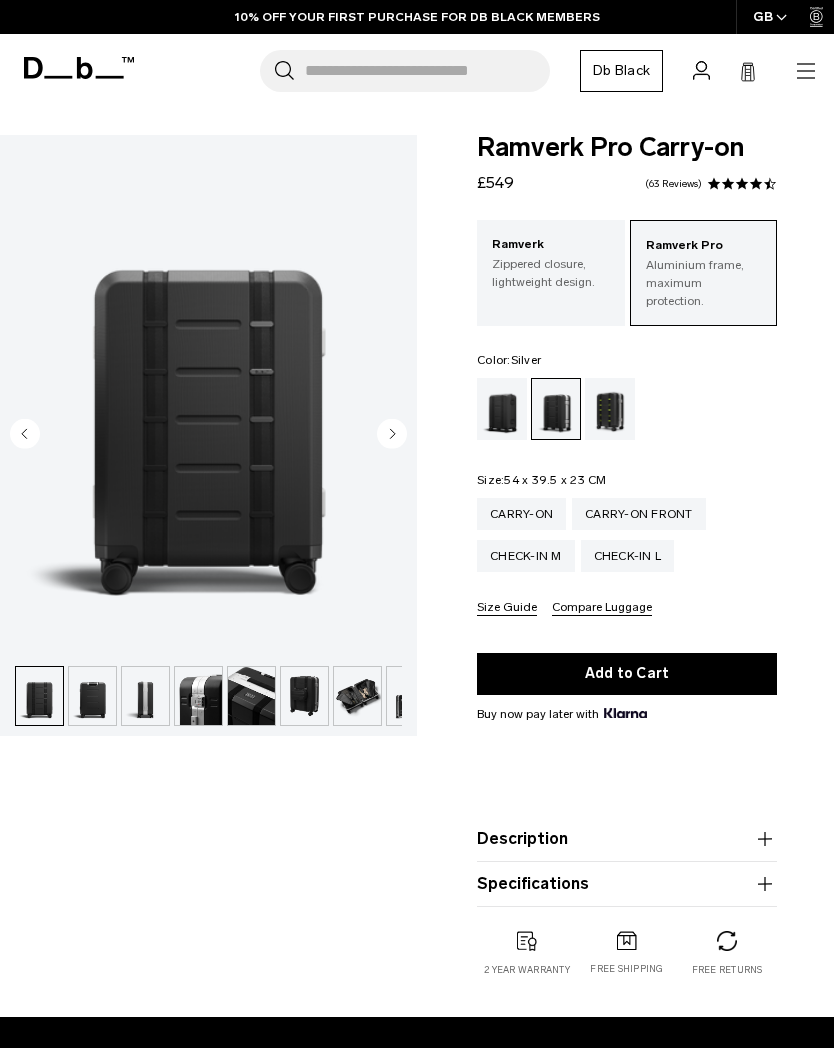 click 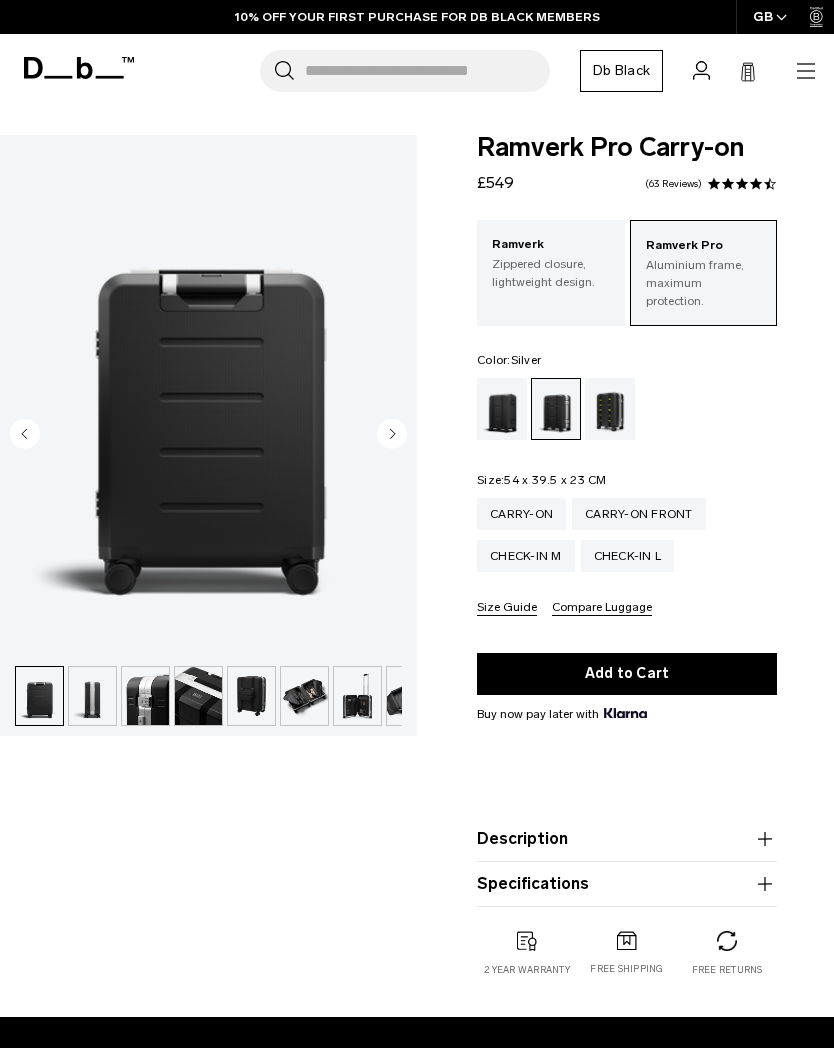 click 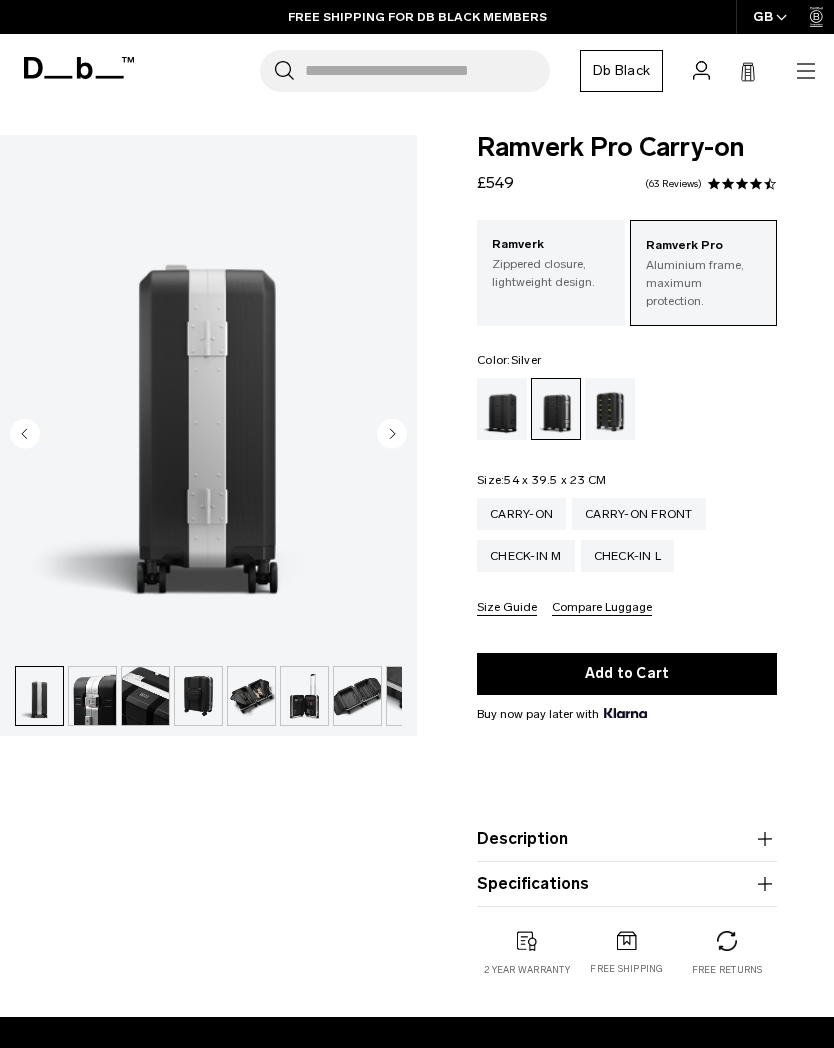 click 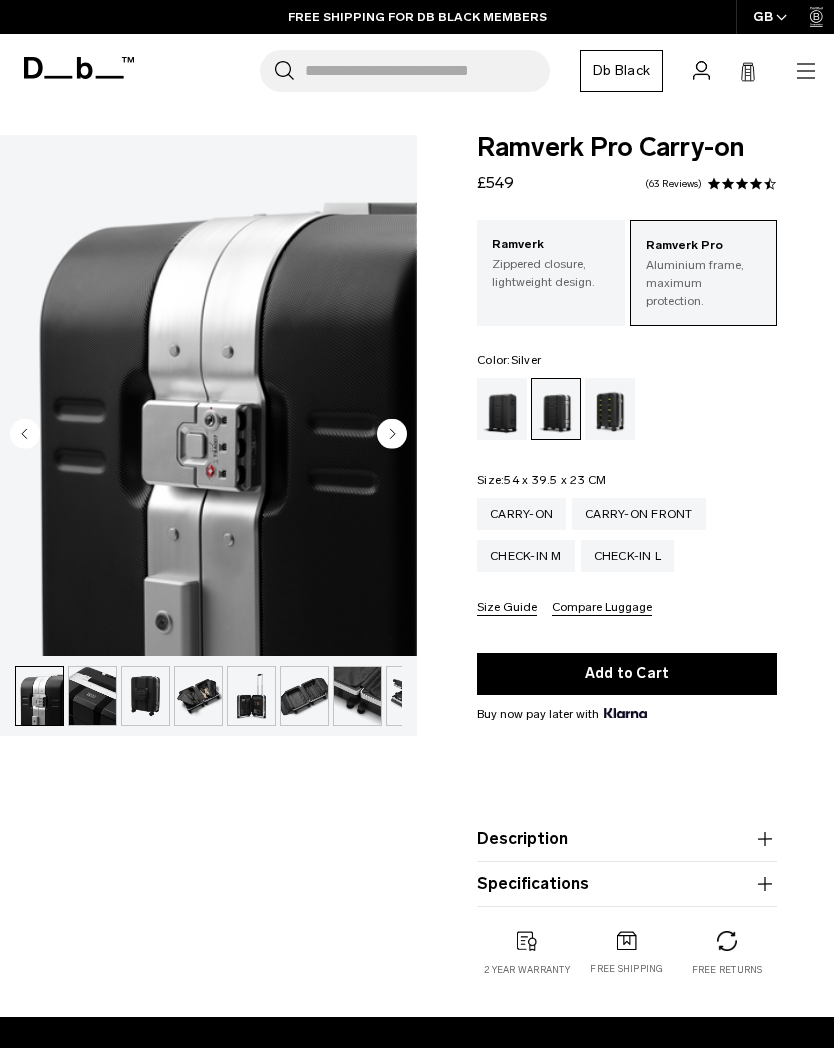 click 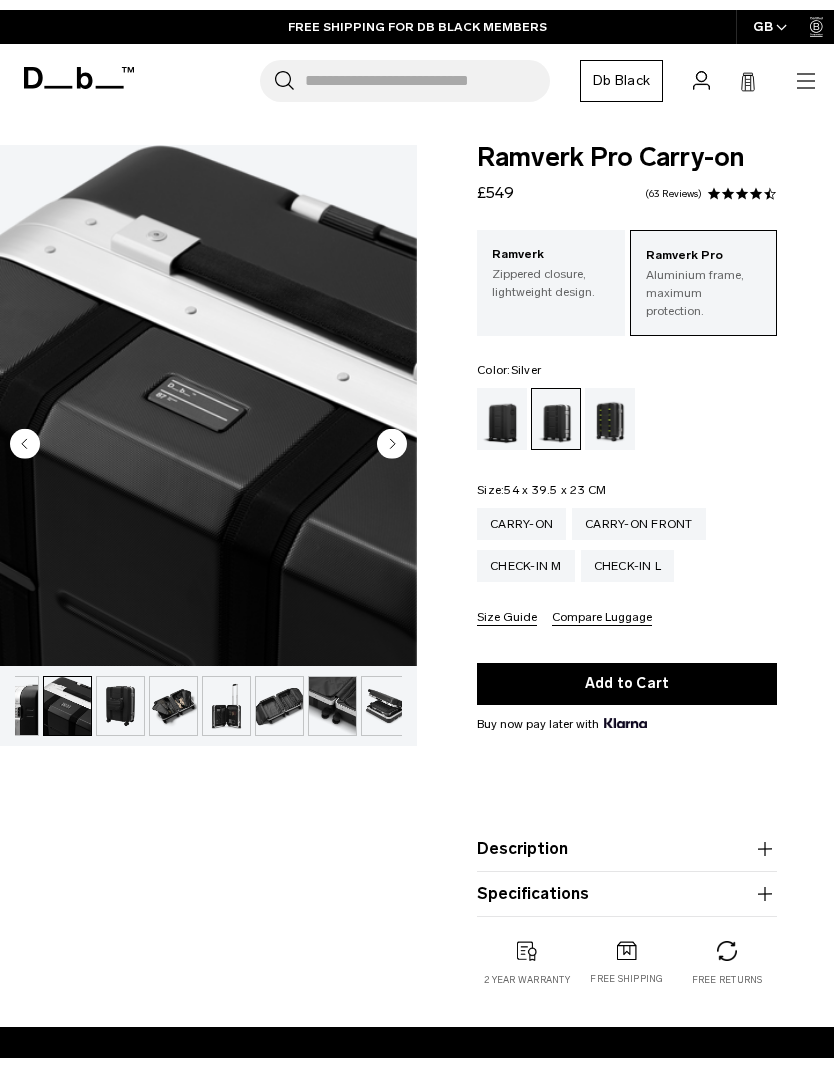 scroll, scrollTop: 0, scrollLeft: 318, axis: horizontal 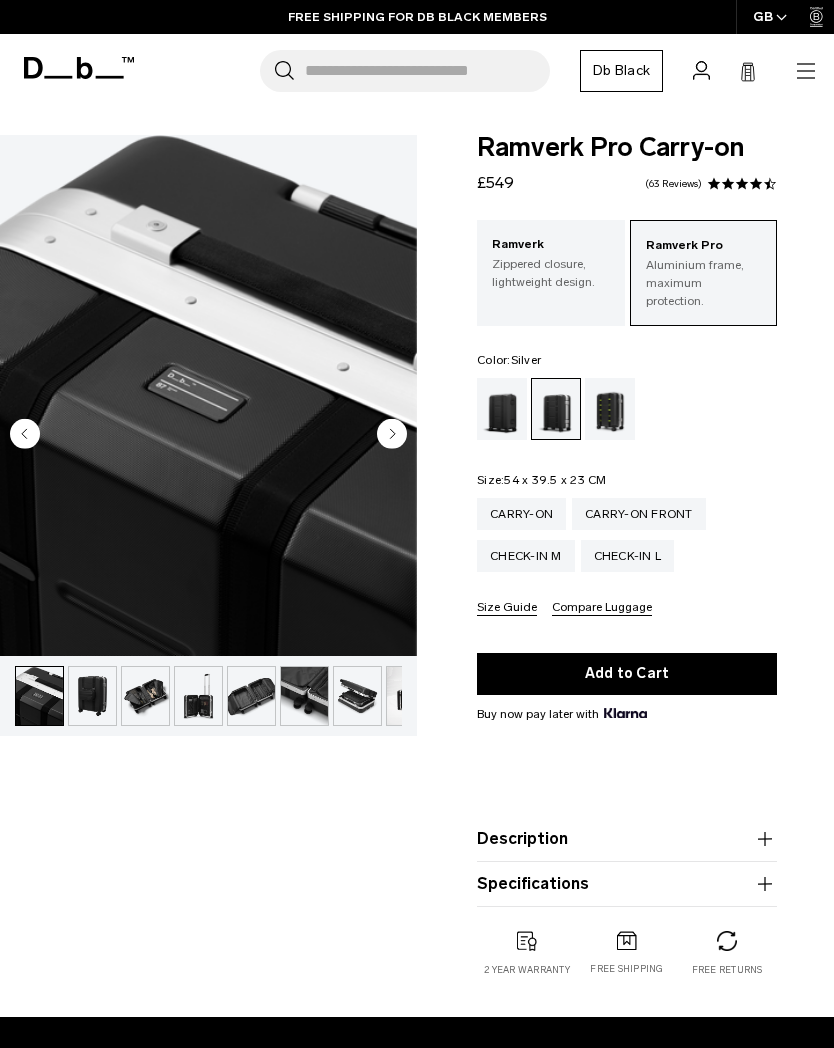 click at bounding box center (208, 395) 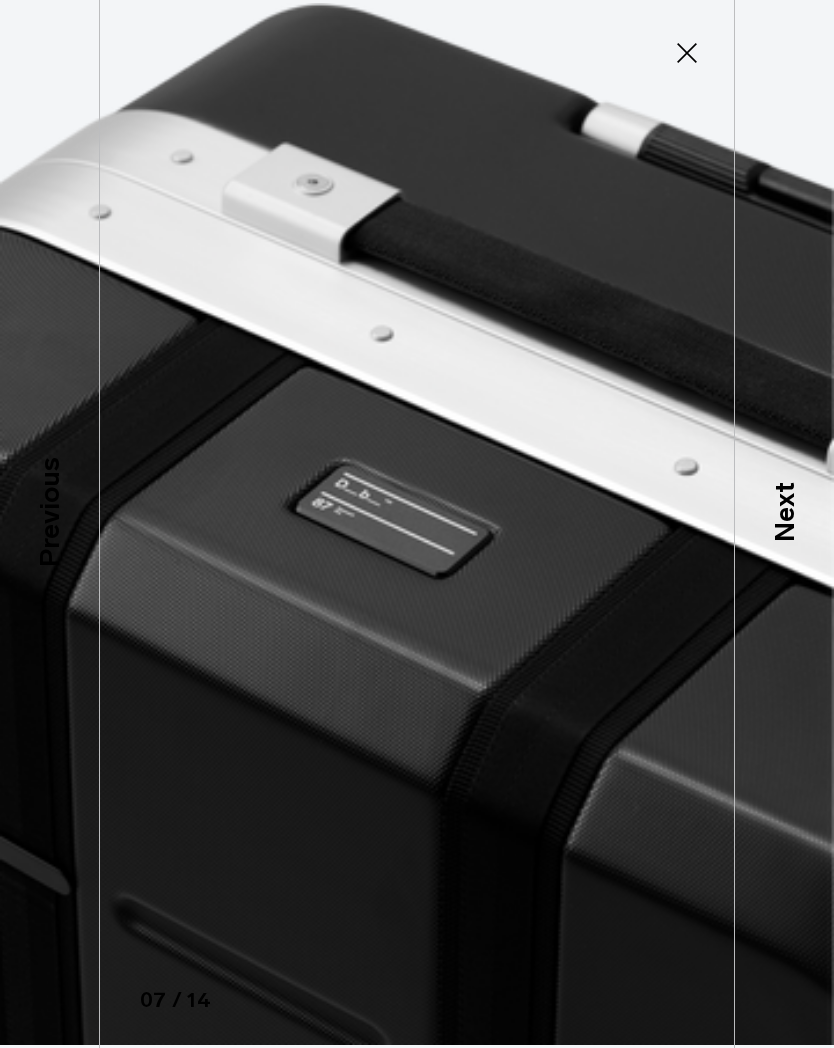 click on "Next" at bounding box center [784, 512] 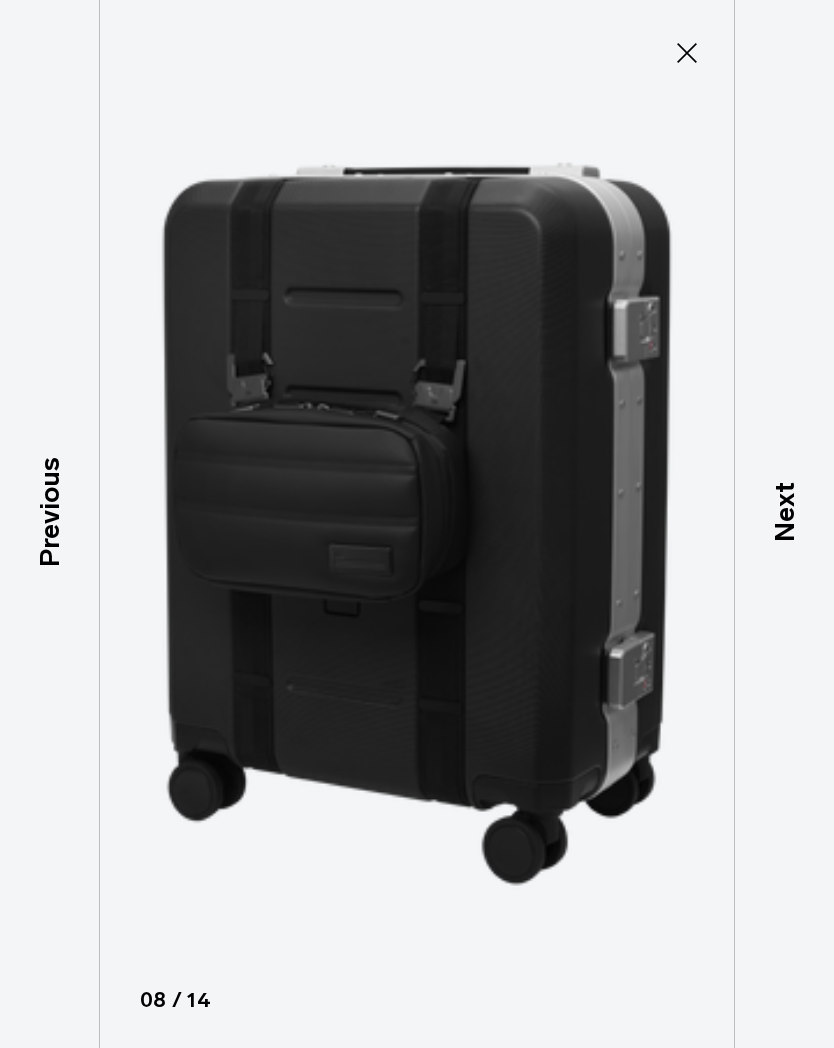 click on "Next" at bounding box center (784, 512) 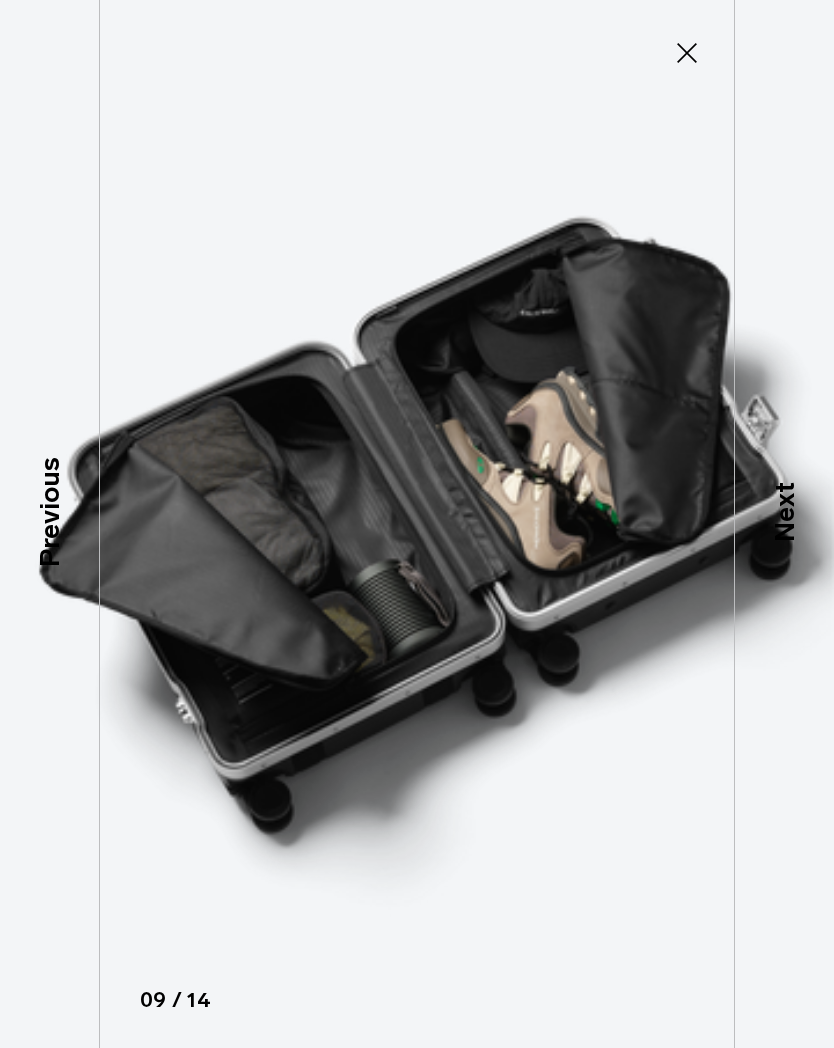 click 